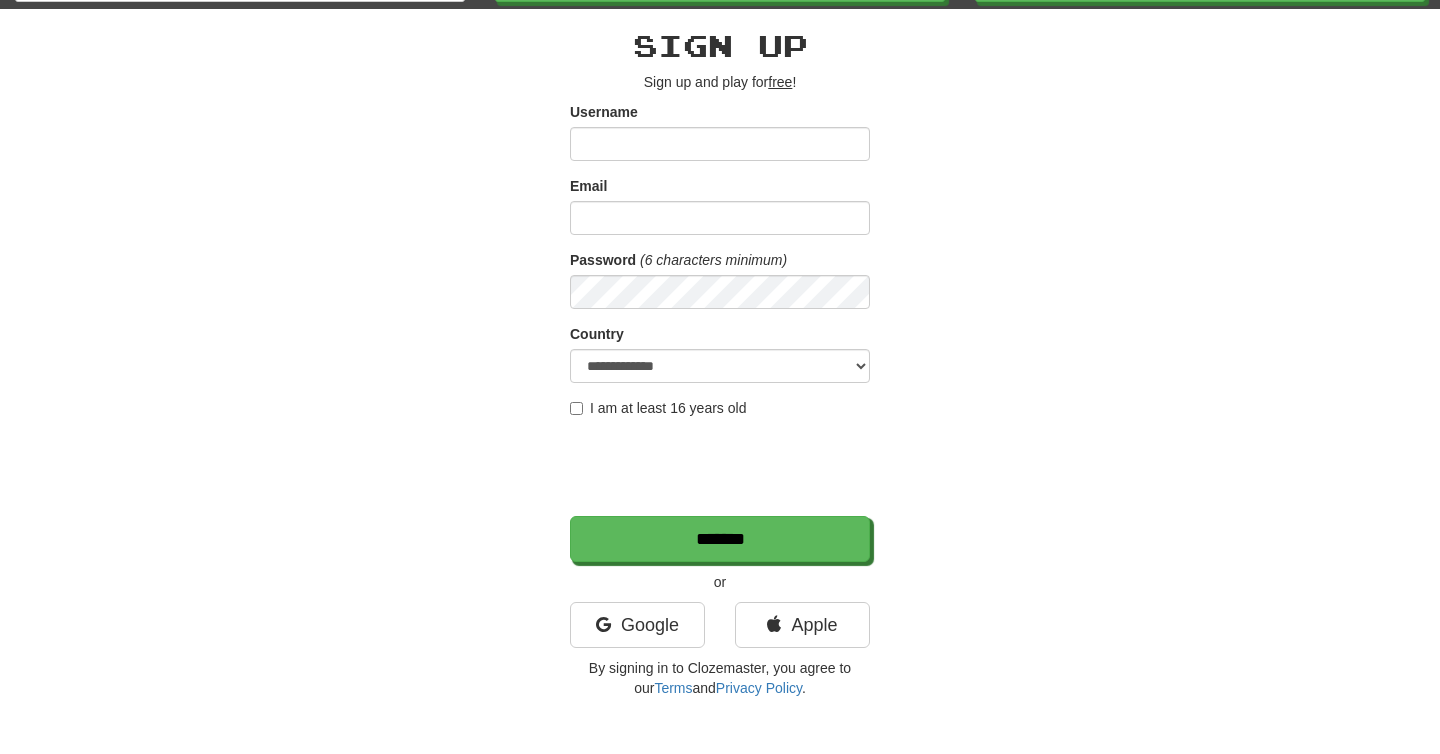 scroll, scrollTop: 0, scrollLeft: 0, axis: both 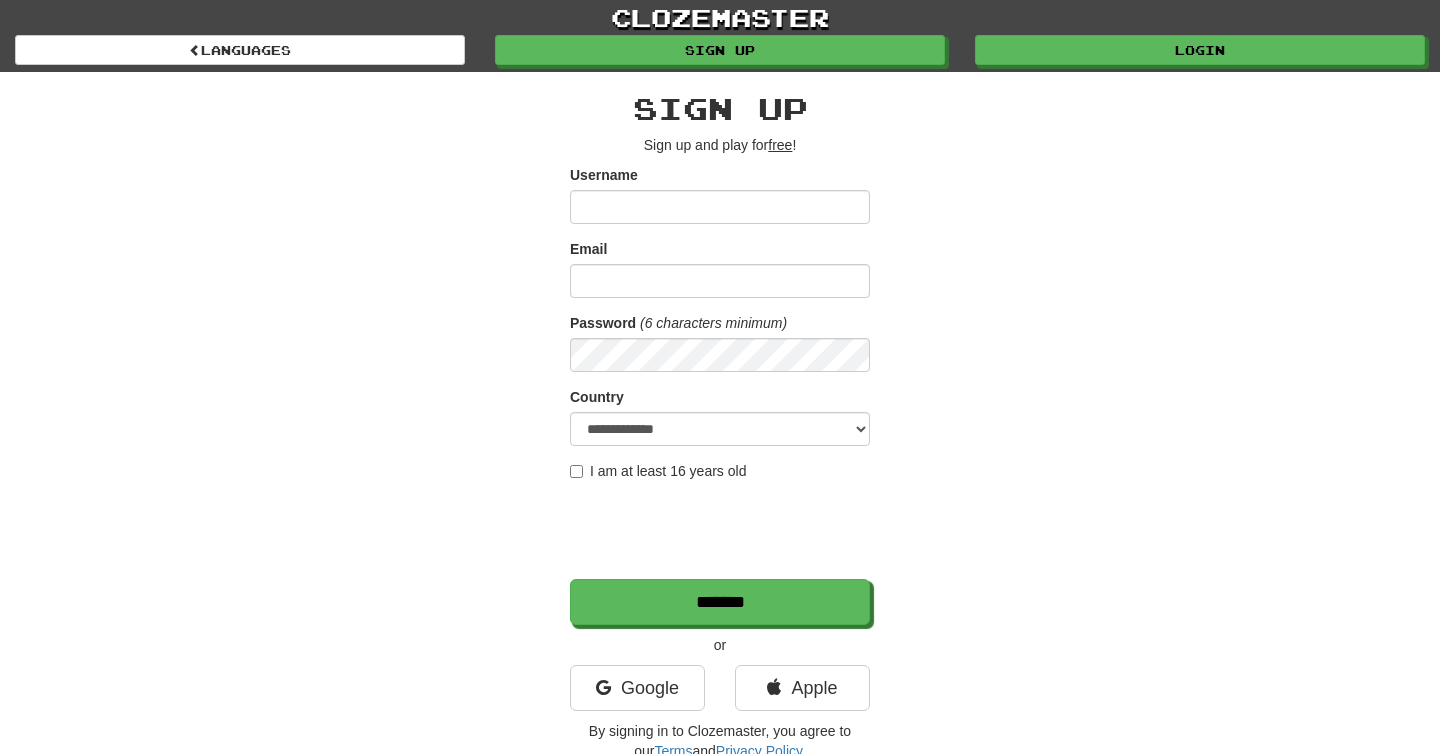 click on "clozemaster
Languages
Sign up
Login
Languages" at bounding box center [720, 36] 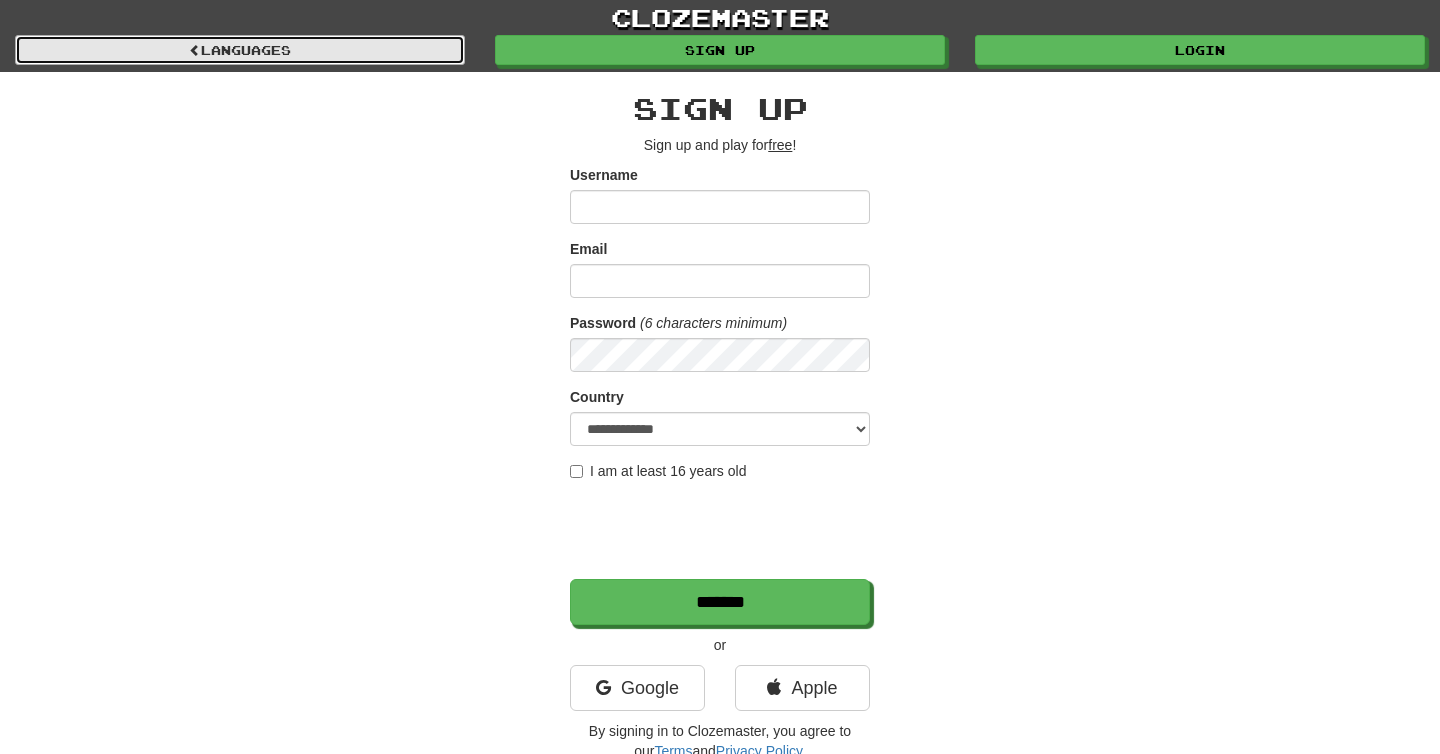 click on "Languages" at bounding box center (240, 50) 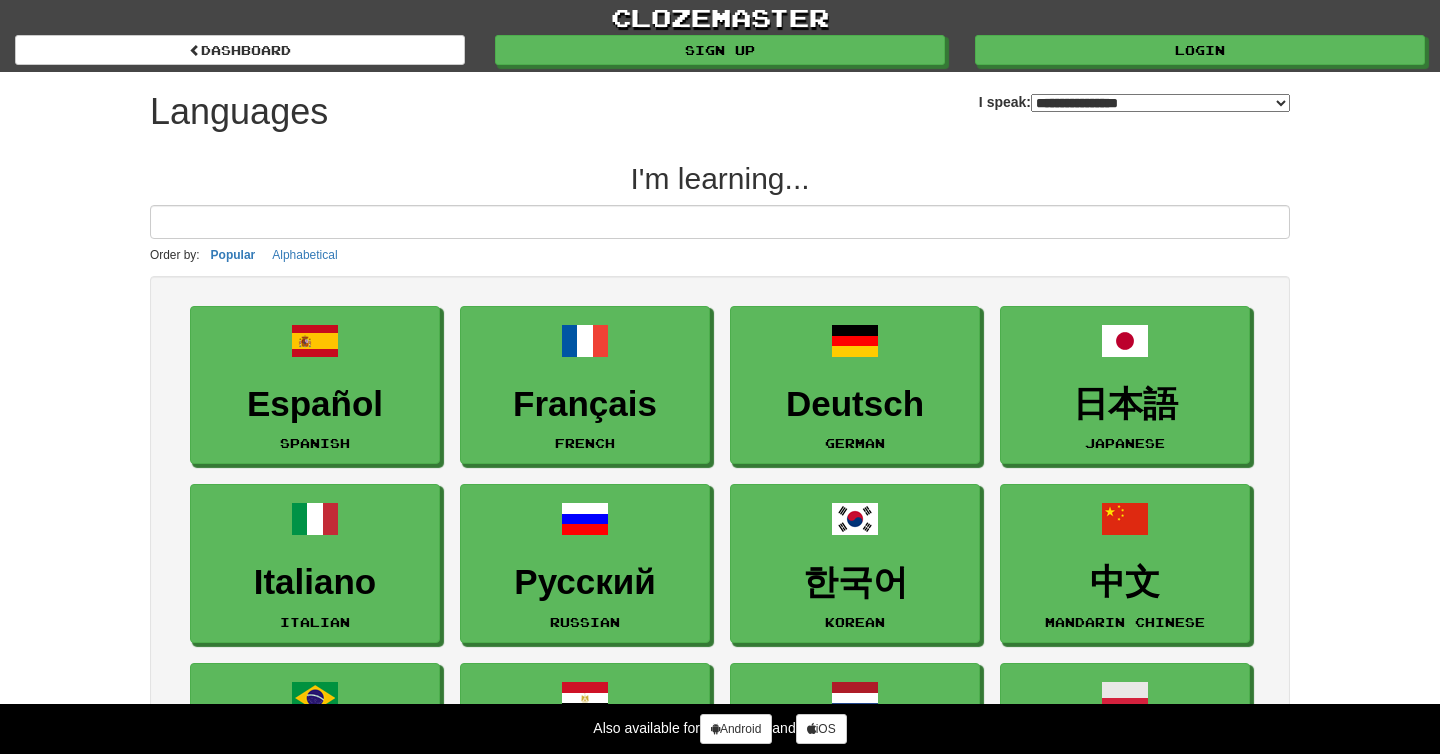 select on "*******" 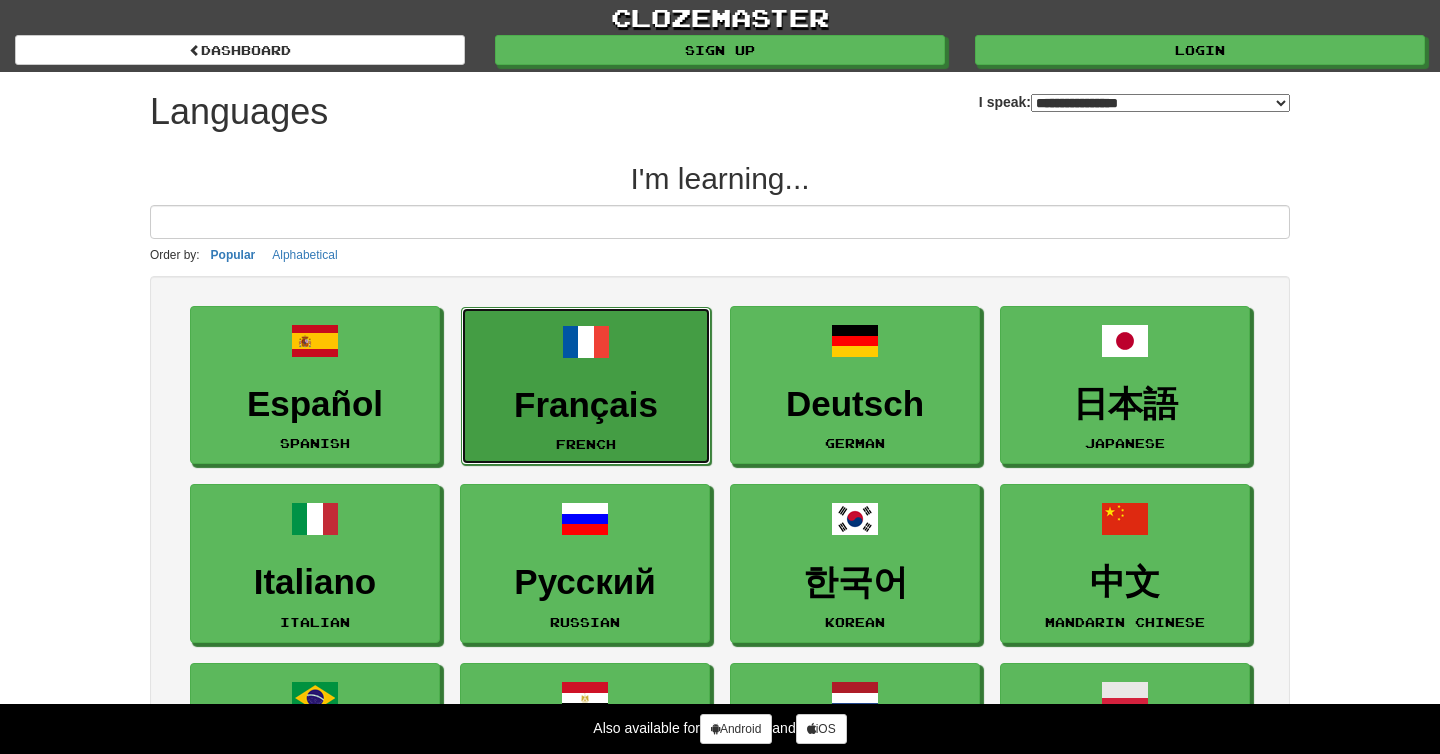 click on "Français French" at bounding box center [586, 386] 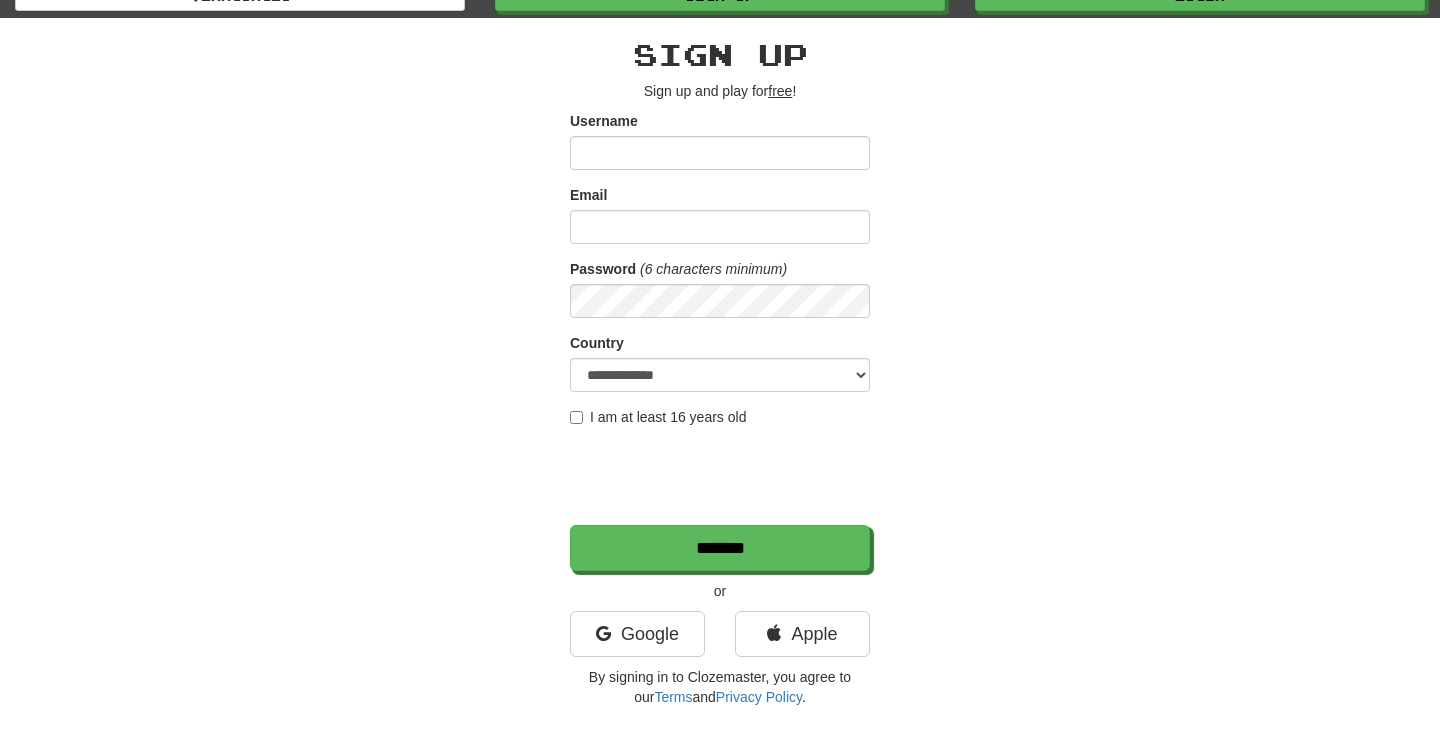 scroll, scrollTop: 0, scrollLeft: 0, axis: both 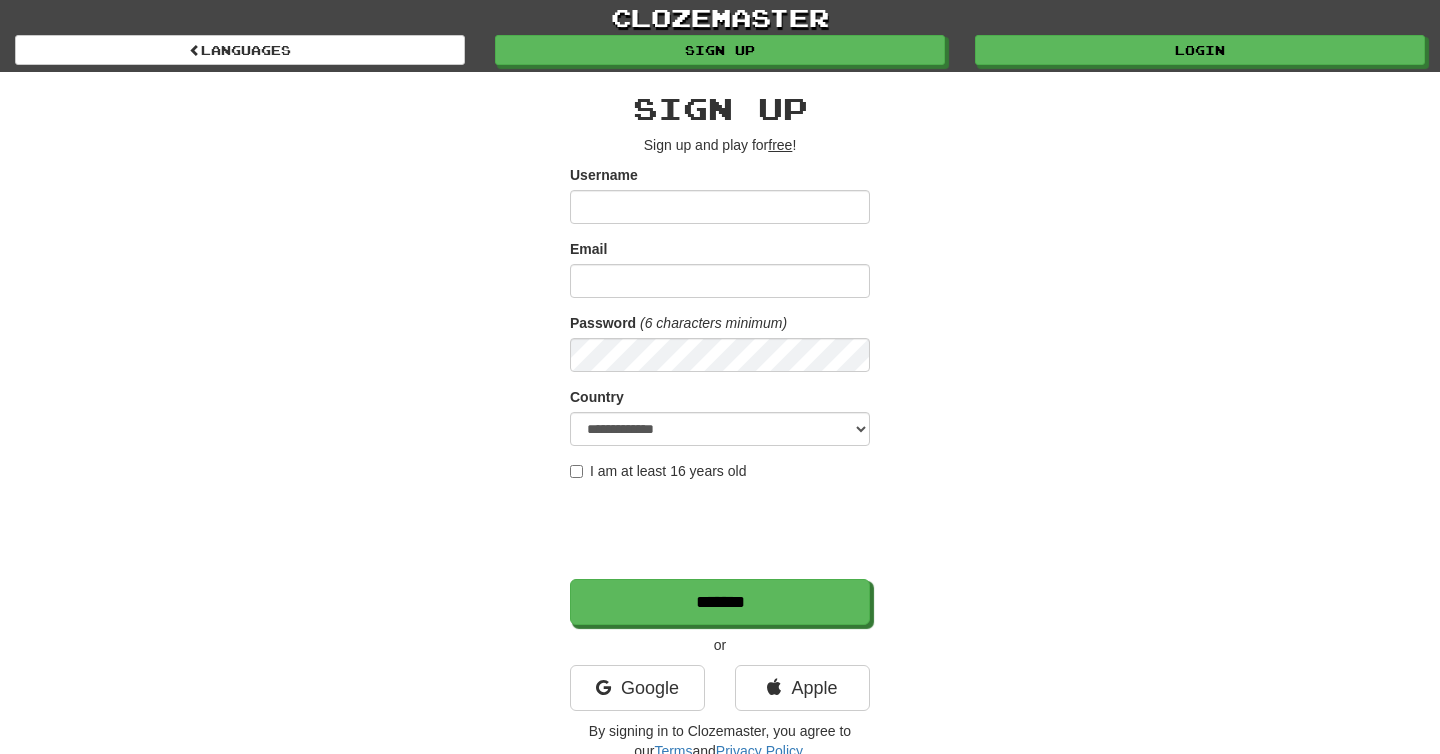 click on "clozemaster
Languages
Sign up
Login
Languages" at bounding box center [720, 36] 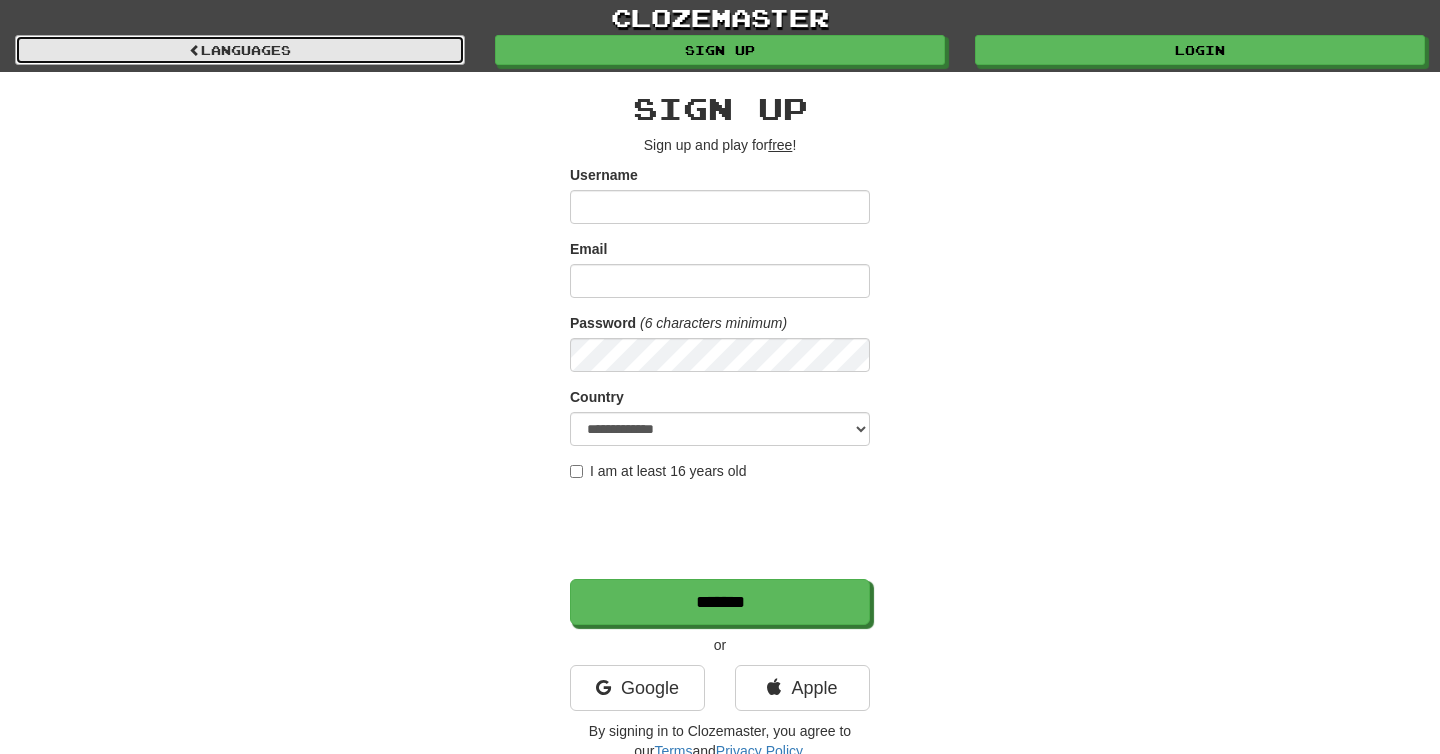 click on "Languages" at bounding box center [240, 50] 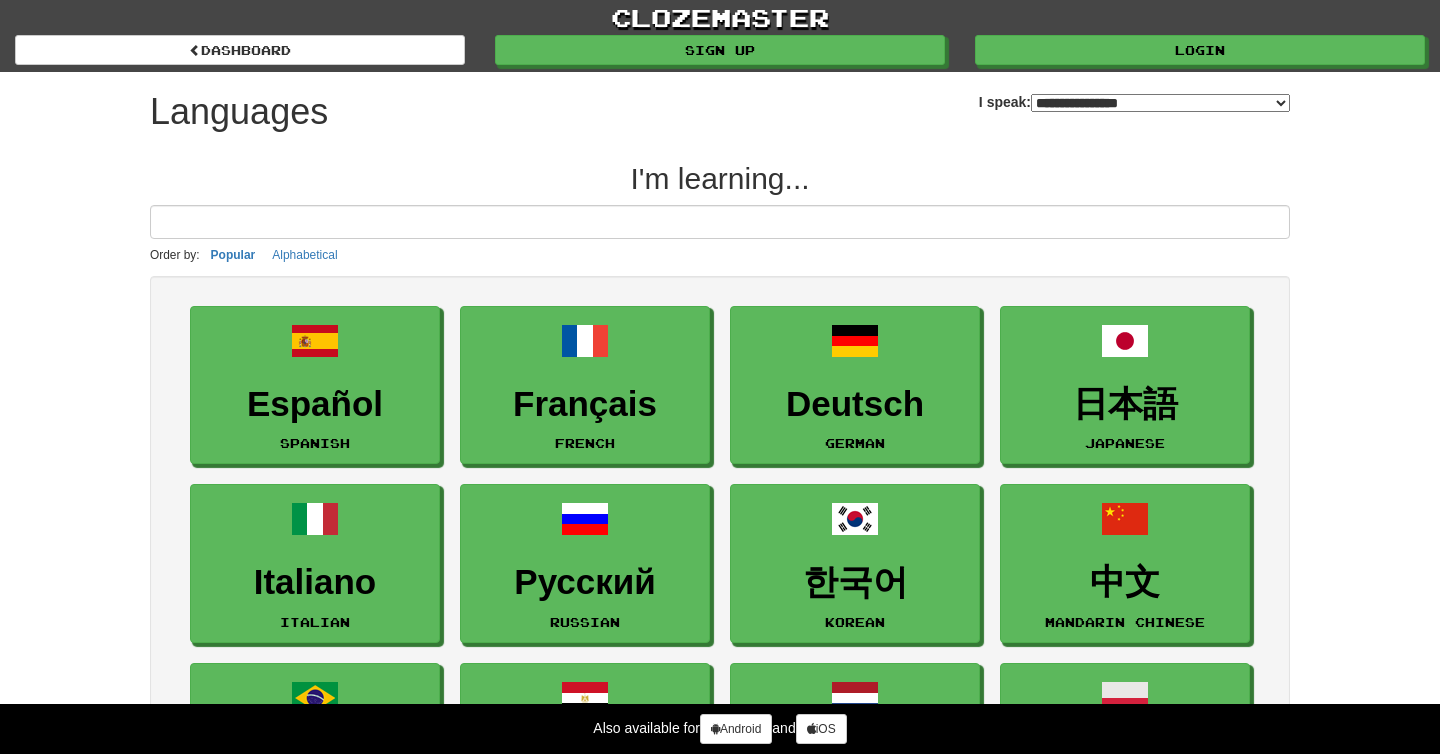 select on "*******" 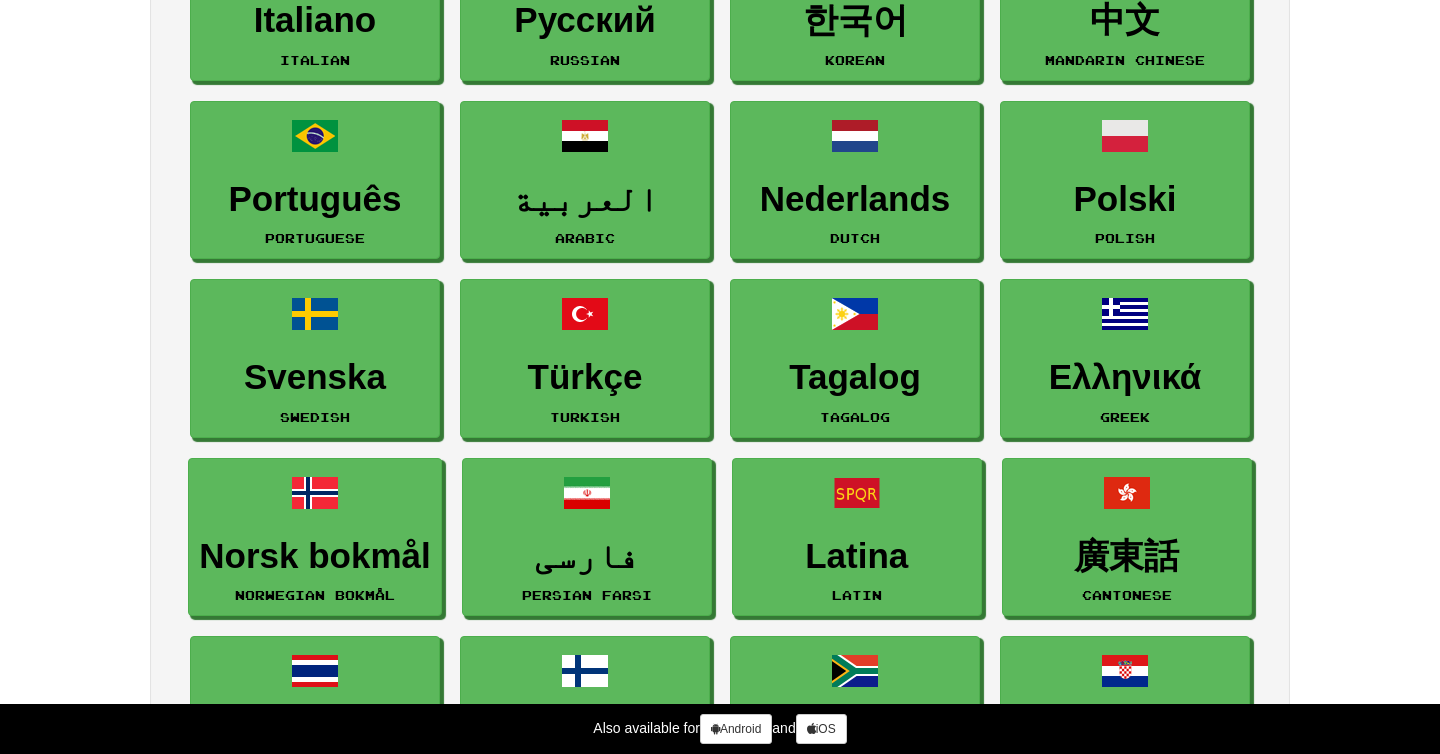 scroll, scrollTop: 573, scrollLeft: 0, axis: vertical 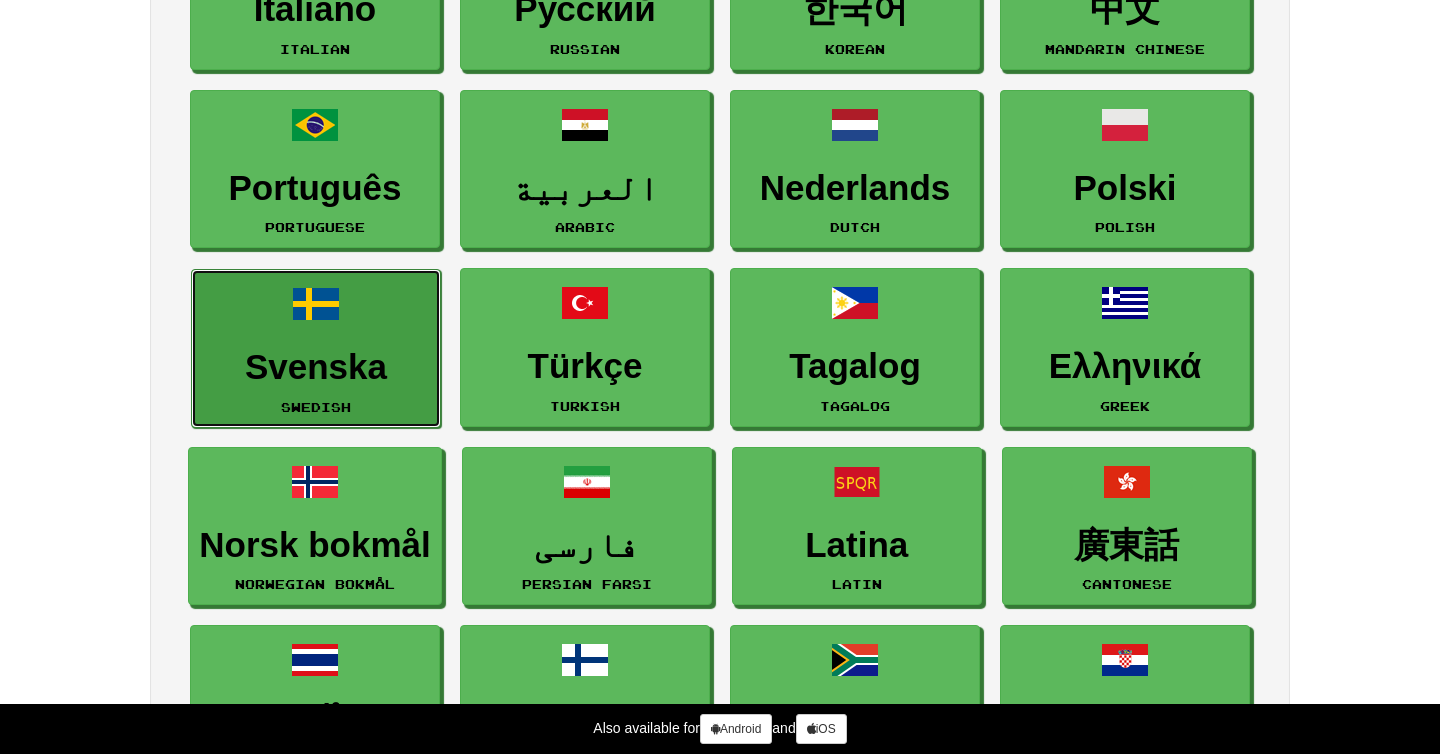 click on "Svenska" at bounding box center [316, 367] 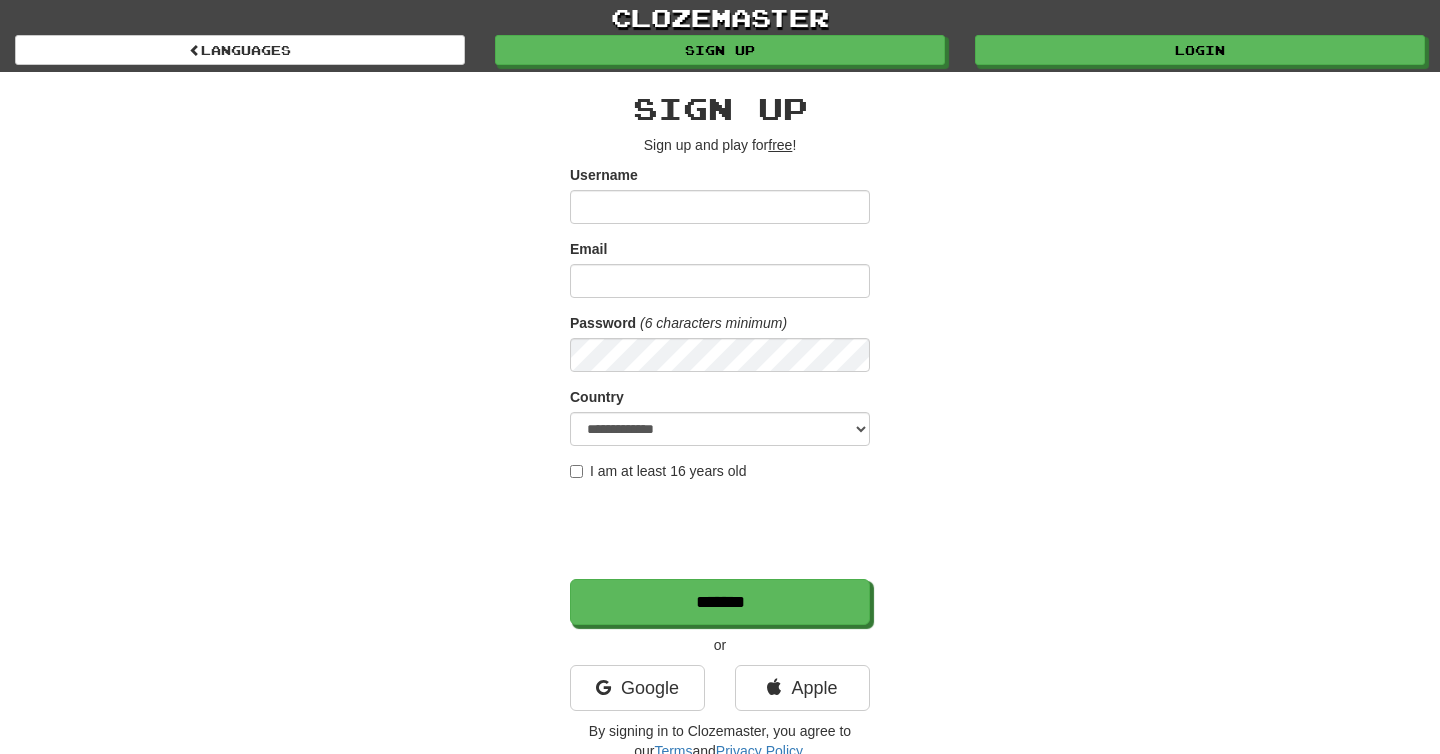 scroll, scrollTop: 0, scrollLeft: 0, axis: both 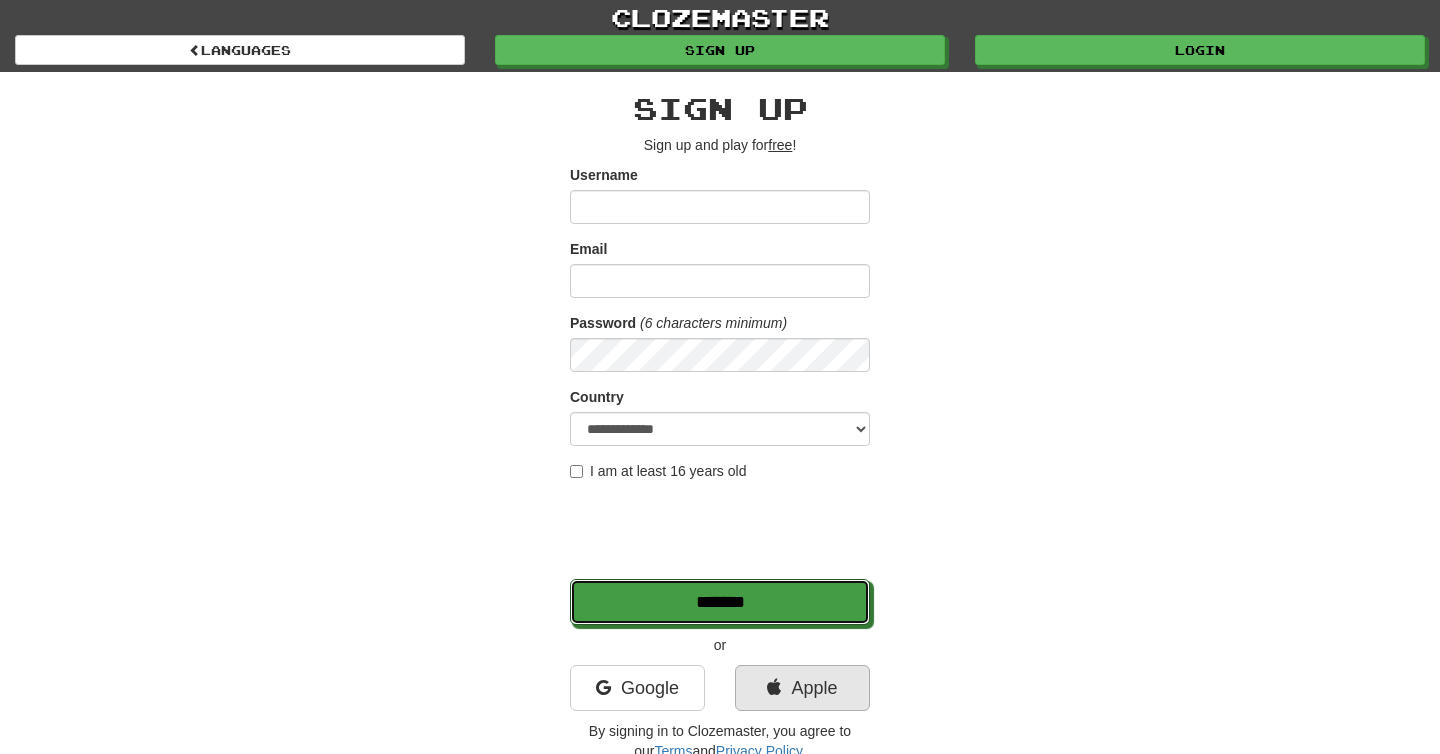 drag, startPoint x: 693, startPoint y: 610, endPoint x: 742, endPoint y: 681, distance: 86.26703 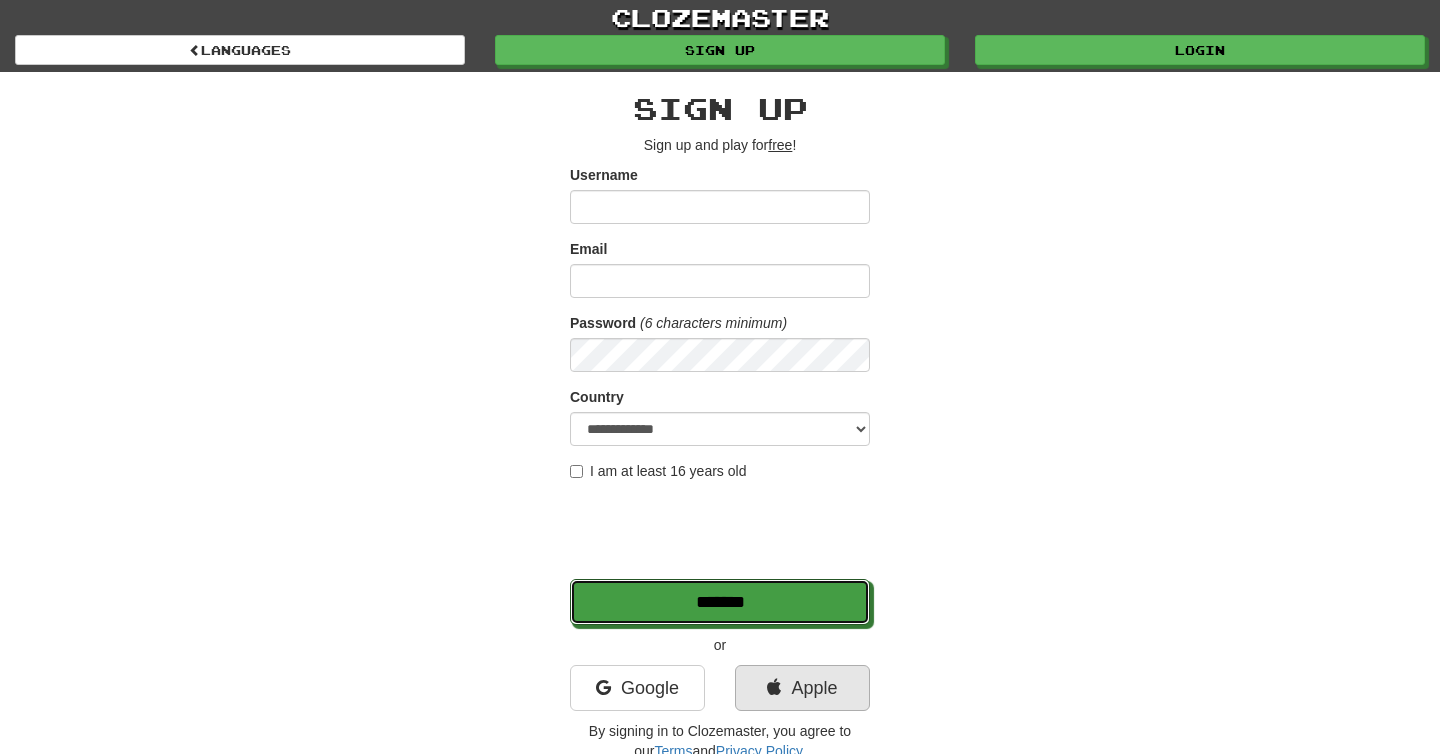 click on "**********" at bounding box center (720, 426) 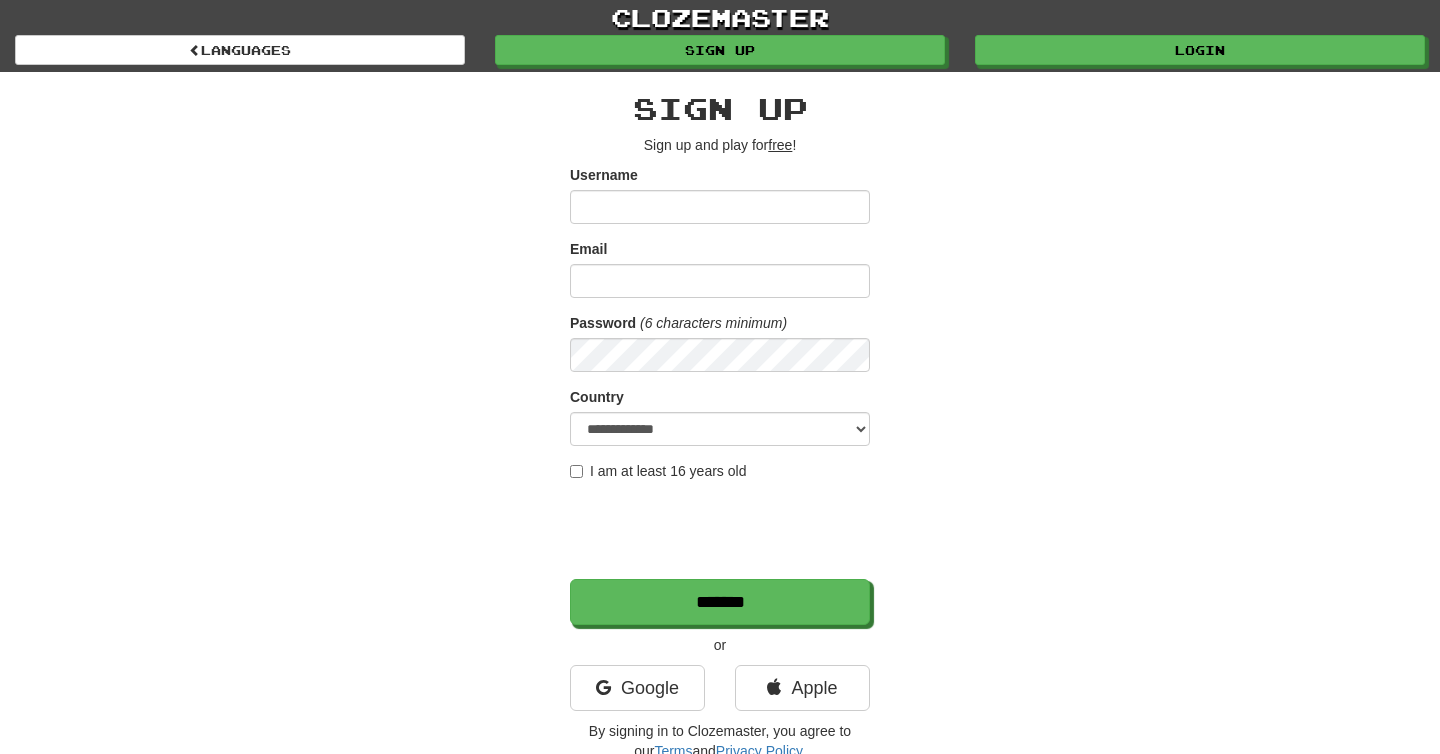 click on "clozemaster
Languages
Sign up
Login
Languages" at bounding box center [720, 36] 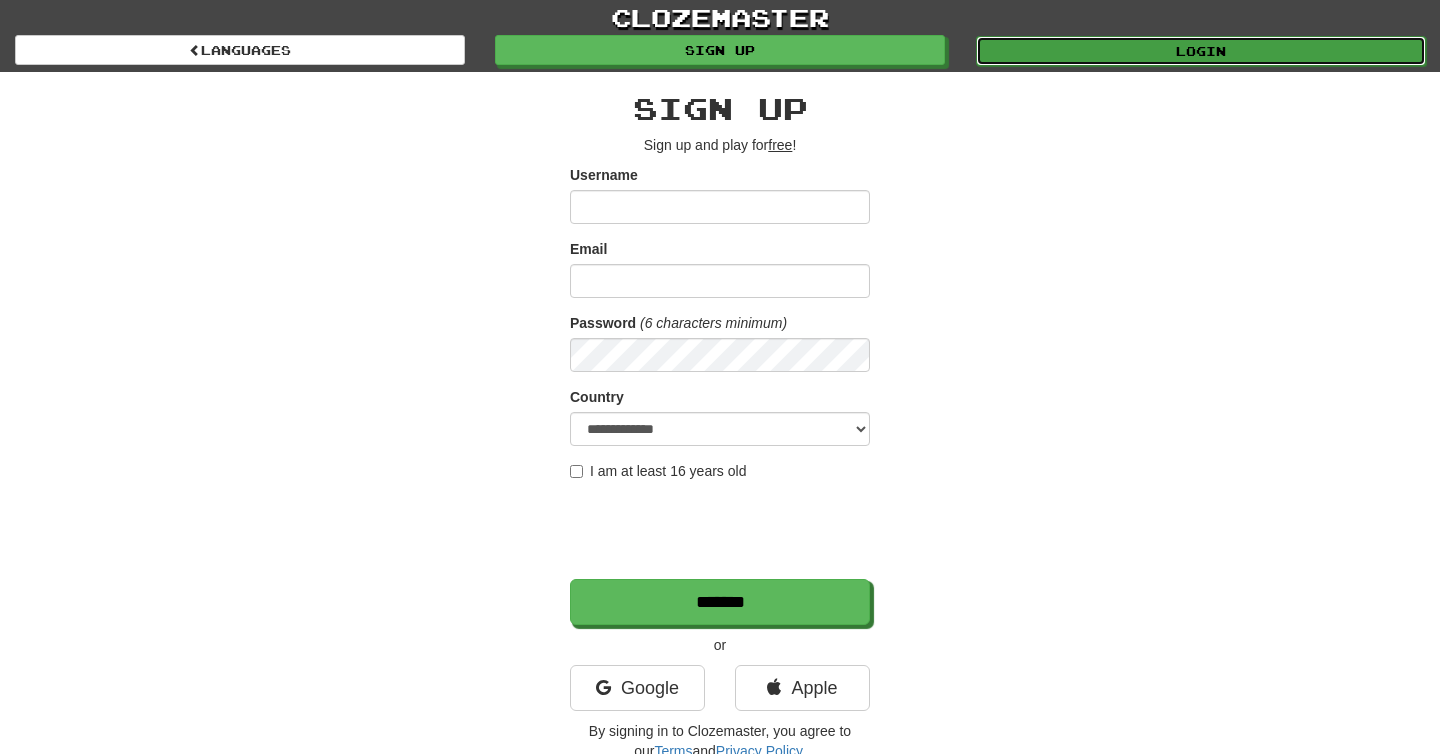 click on "Login" at bounding box center [1201, 51] 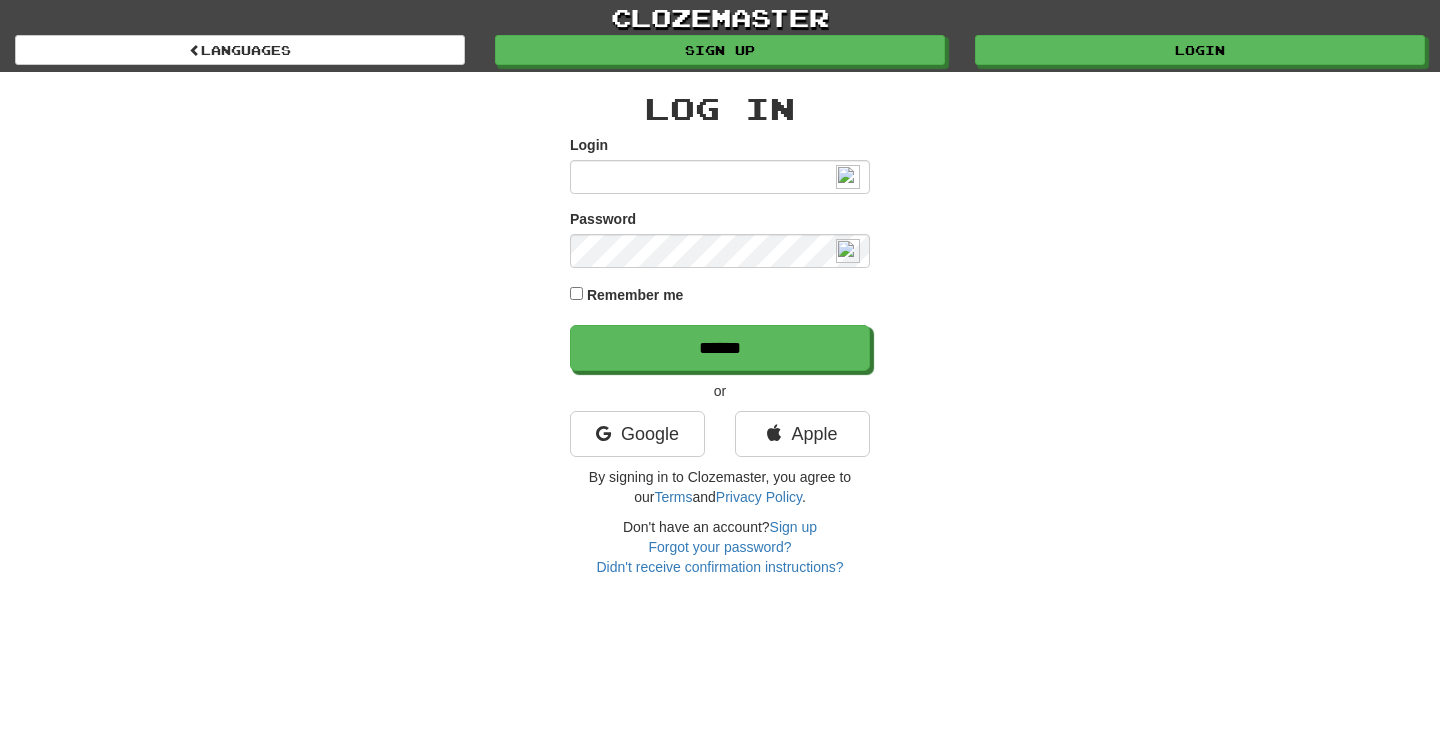 scroll, scrollTop: 0, scrollLeft: 0, axis: both 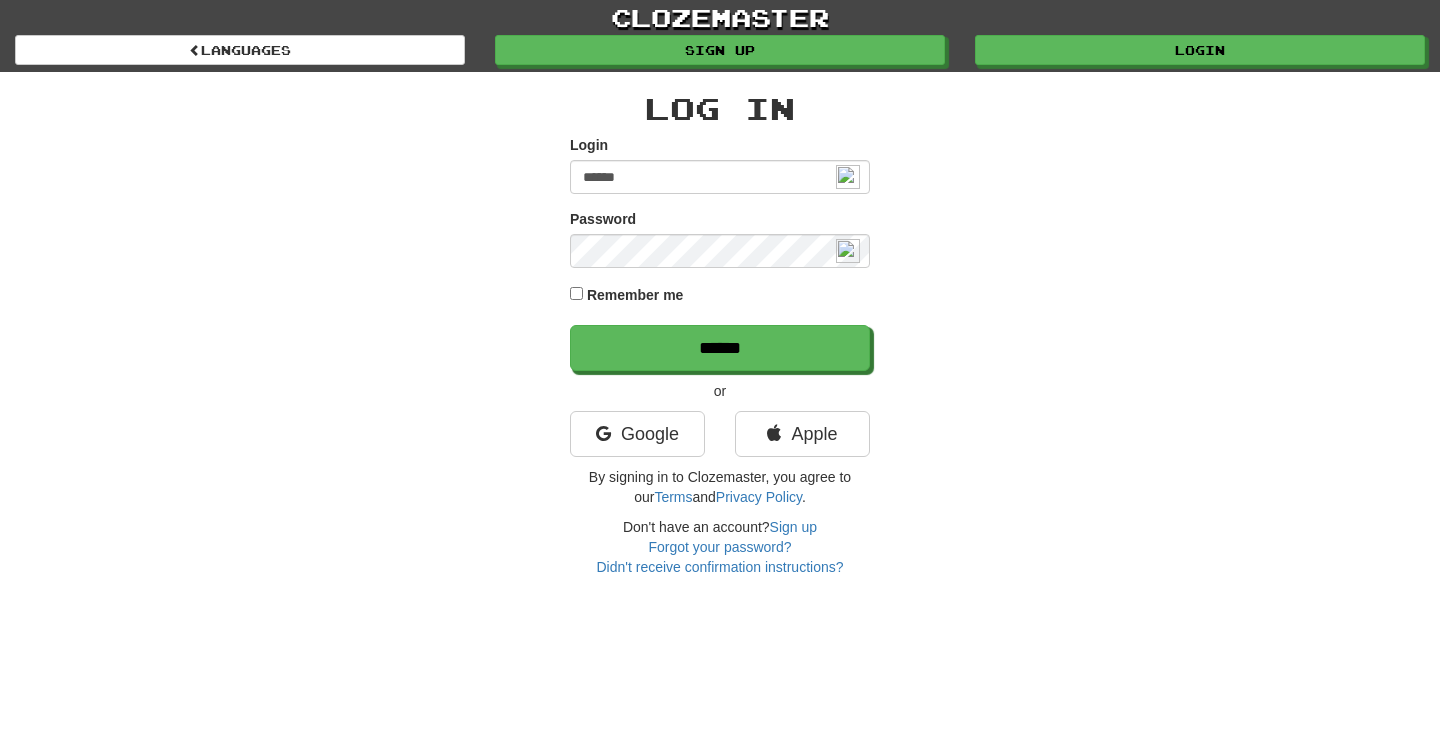 click on "Remember me" at bounding box center (635, 295) 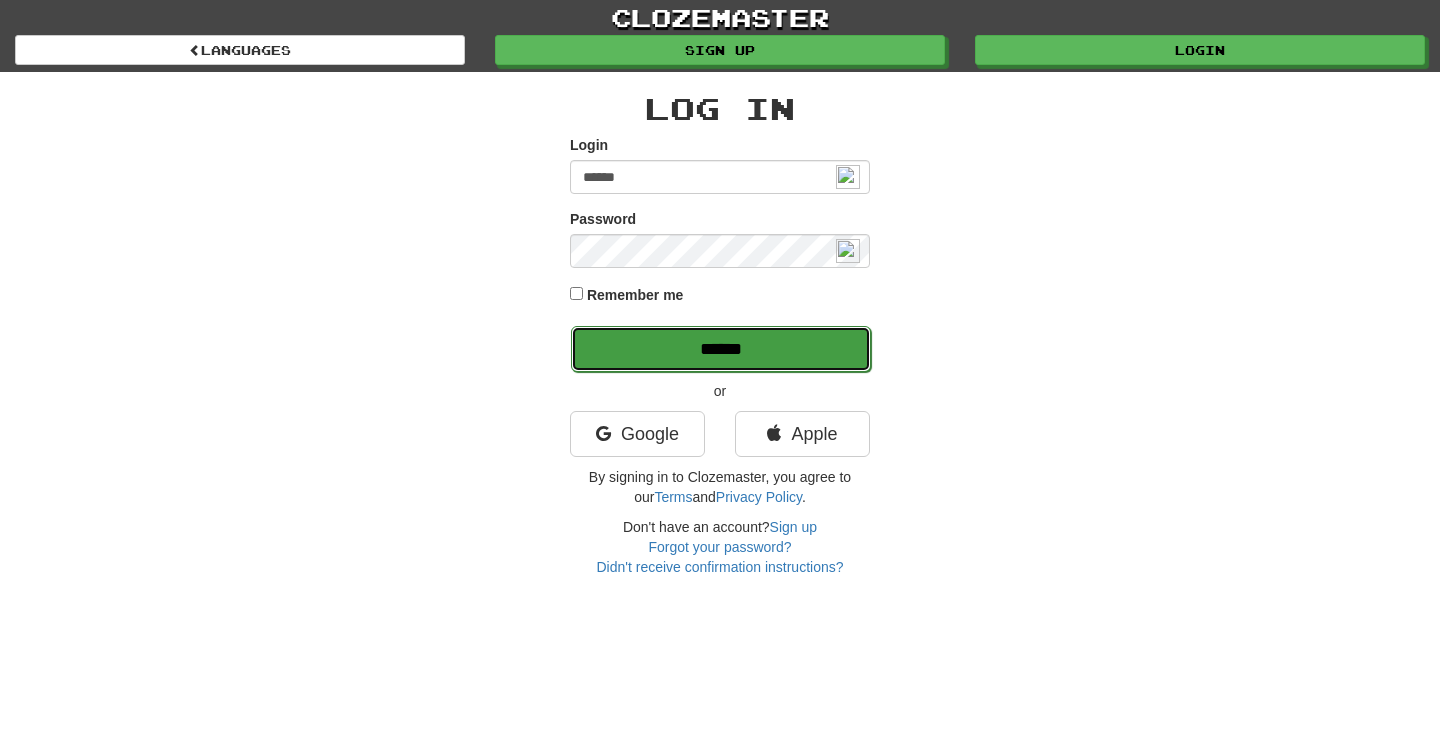 click on "******" at bounding box center (721, 349) 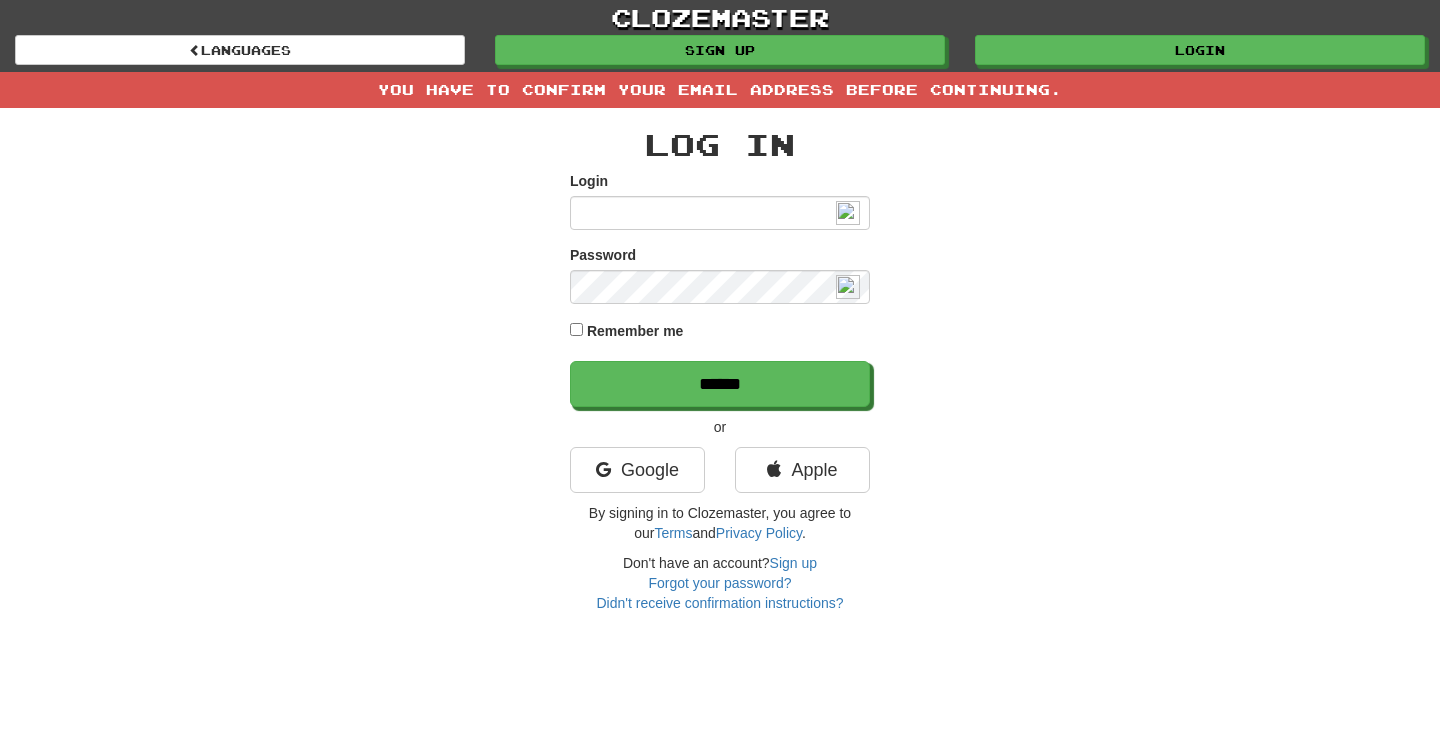 scroll, scrollTop: 0, scrollLeft: 0, axis: both 